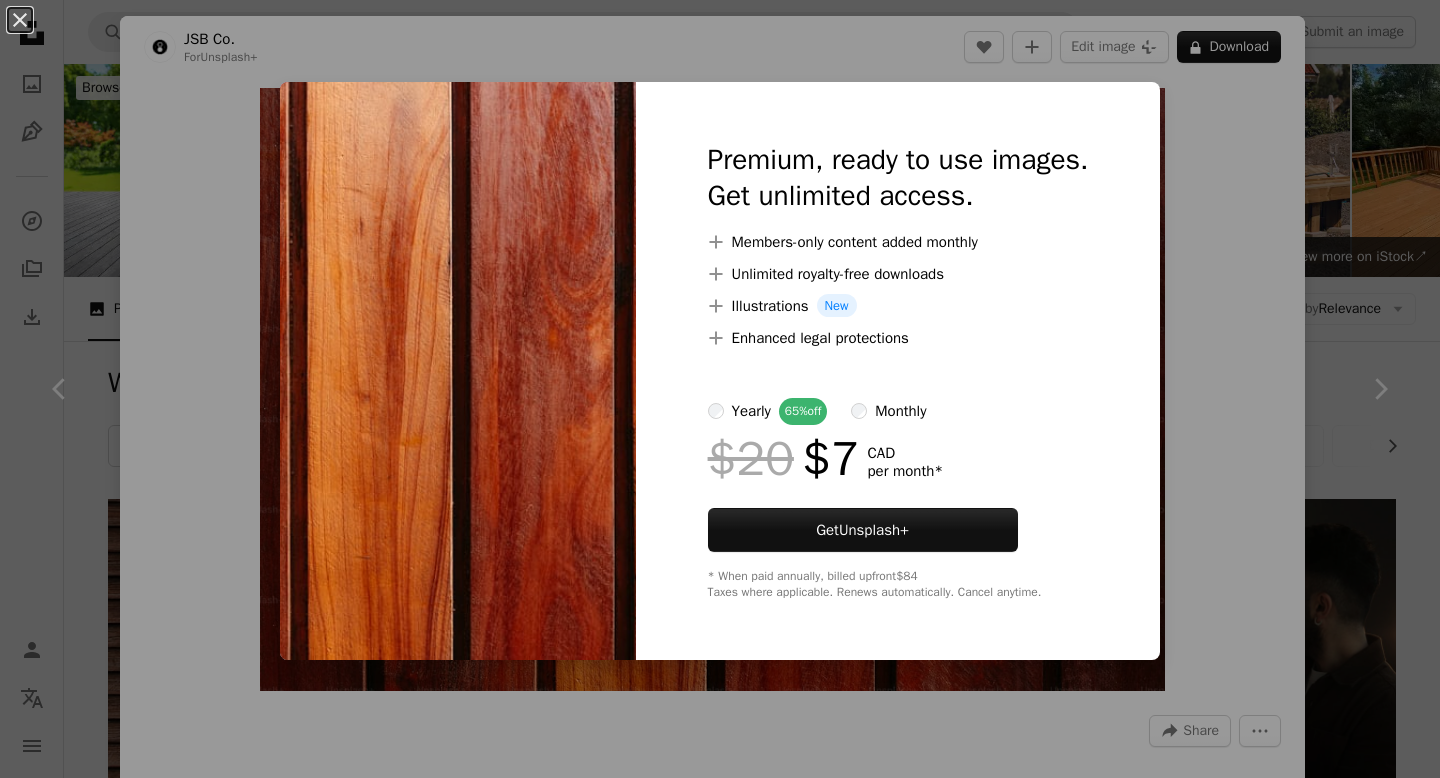 scroll, scrollTop: 2759, scrollLeft: 0, axis: vertical 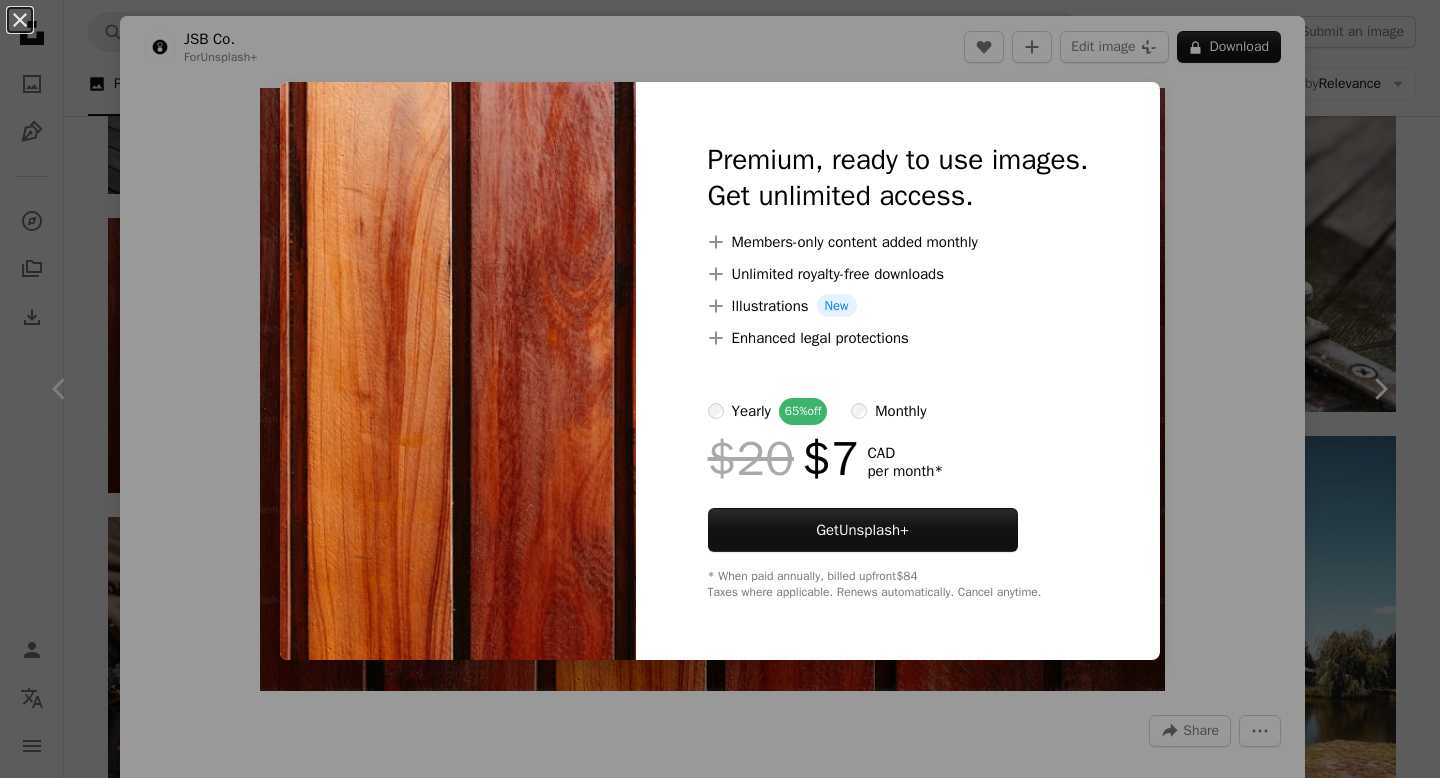click on "An X shape Premium, ready to use images. Get unlimited access. A plus sign Members-only content added monthly A plus sign Unlimited royalty-free downloads A plus sign Illustrations  New A plus sign Enhanced legal protections yearly 65%  off monthly $20   $7 CAD per month * Get  Unsplash+ * When paid annually, billed upfront  $84 Taxes where applicable. Renews automatically. Cancel anytime." at bounding box center (720, 389) 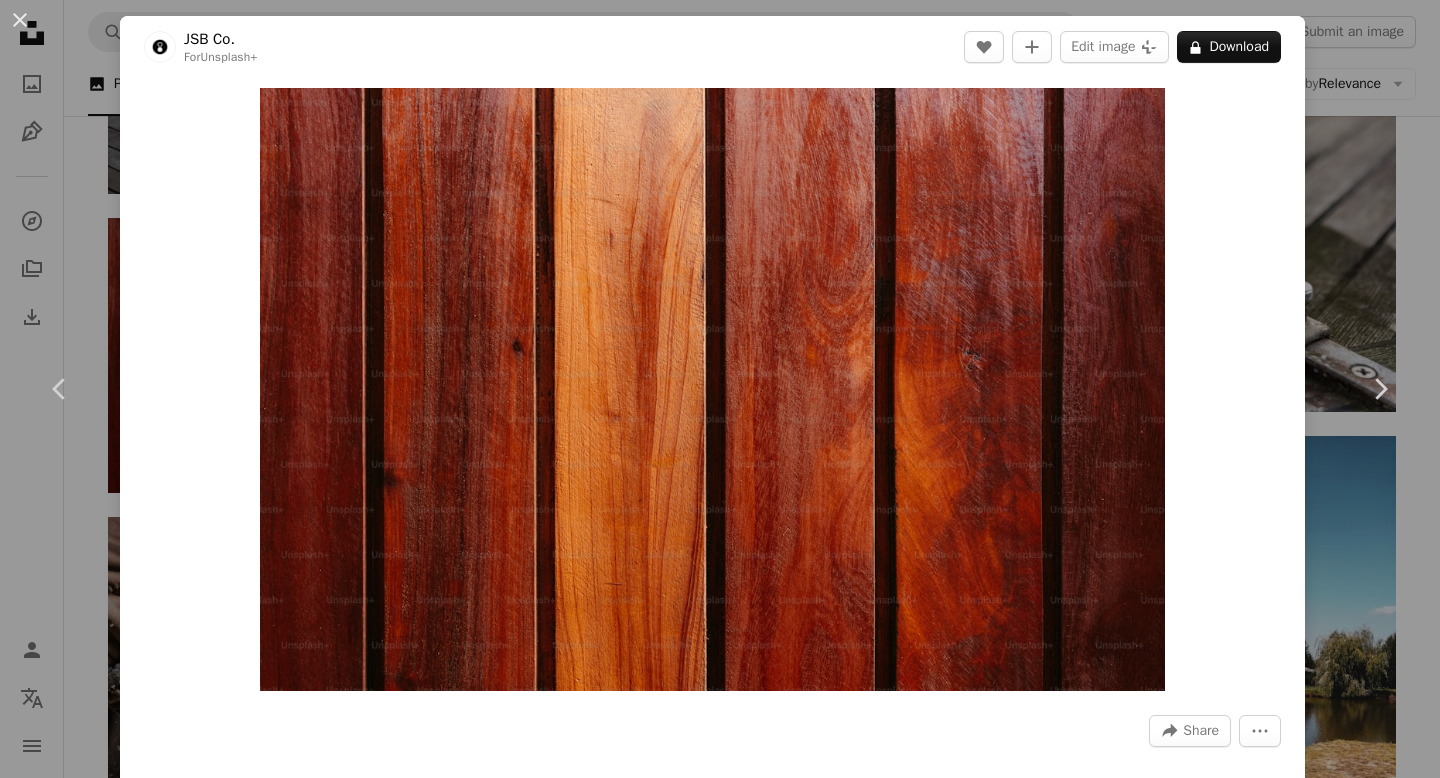 click on "An X shape Chevron left Chevron right JSB Co. For  Unsplash+ A heart A plus sign Edit image   Plus sign for Unsplash+ A lock   Download Zoom in A forward-right arrow Share More Actions Calendar outlined Published on  [DATE] Safety Licensed under the  Unsplash+ License texture wood wallpapers backgrounds plank boards panelling Creative Commons images From this series Plus sign for Unsplash+ Plus sign for Unsplash+ Plus sign for Unsplash+ Related images Plus sign for Unsplash+ A heart A plus sign [PERSON] For  Unsplash+ A lock   Download Plus sign for Unsplash+ A heart A plus sign [PERSON] For  Unsplash+ A lock   Download Plus sign for Unsplash+ A heart A plus sign [PERSON] For  Unsplash+ A lock   Download Plus sign for Unsplash+ A heart A plus sign [PERSON] For  Unsplash+ A lock   Download Plus sign for Unsplash+ A heart A plus sign [PERSON] For  Unsplash+ A lock   Download Plus sign for Unsplash+ A heart A plus sign" at bounding box center (720, 389) 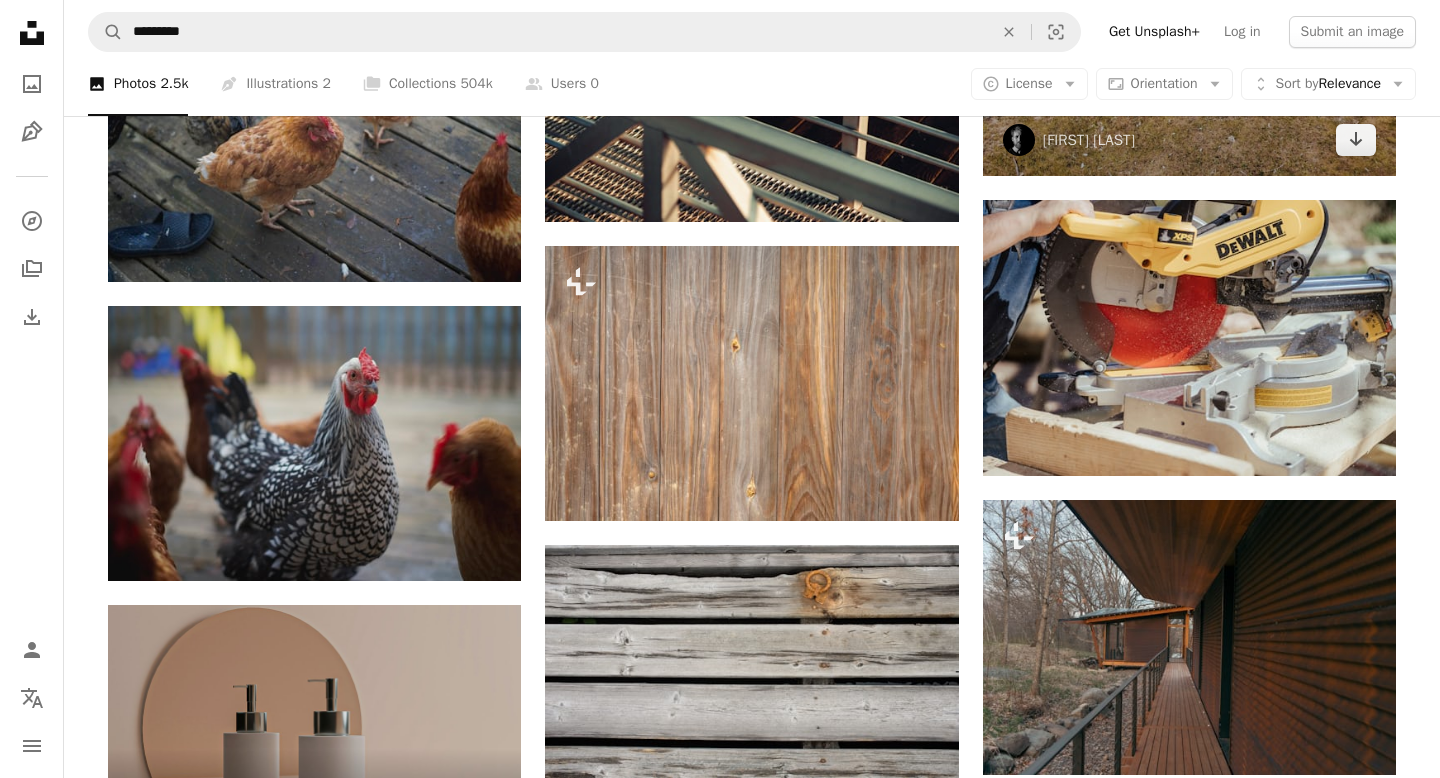 scroll, scrollTop: 3572, scrollLeft: 0, axis: vertical 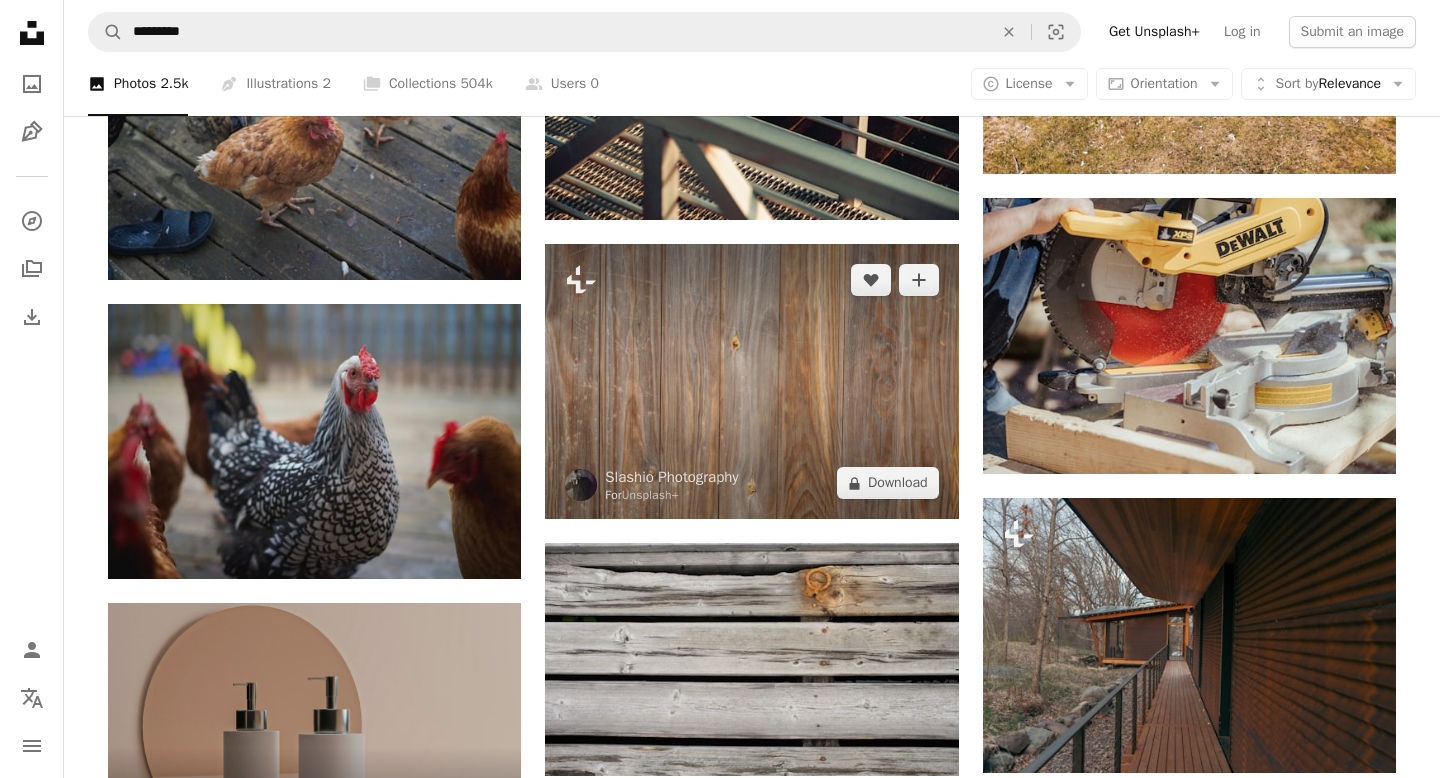 click at bounding box center [751, 381] 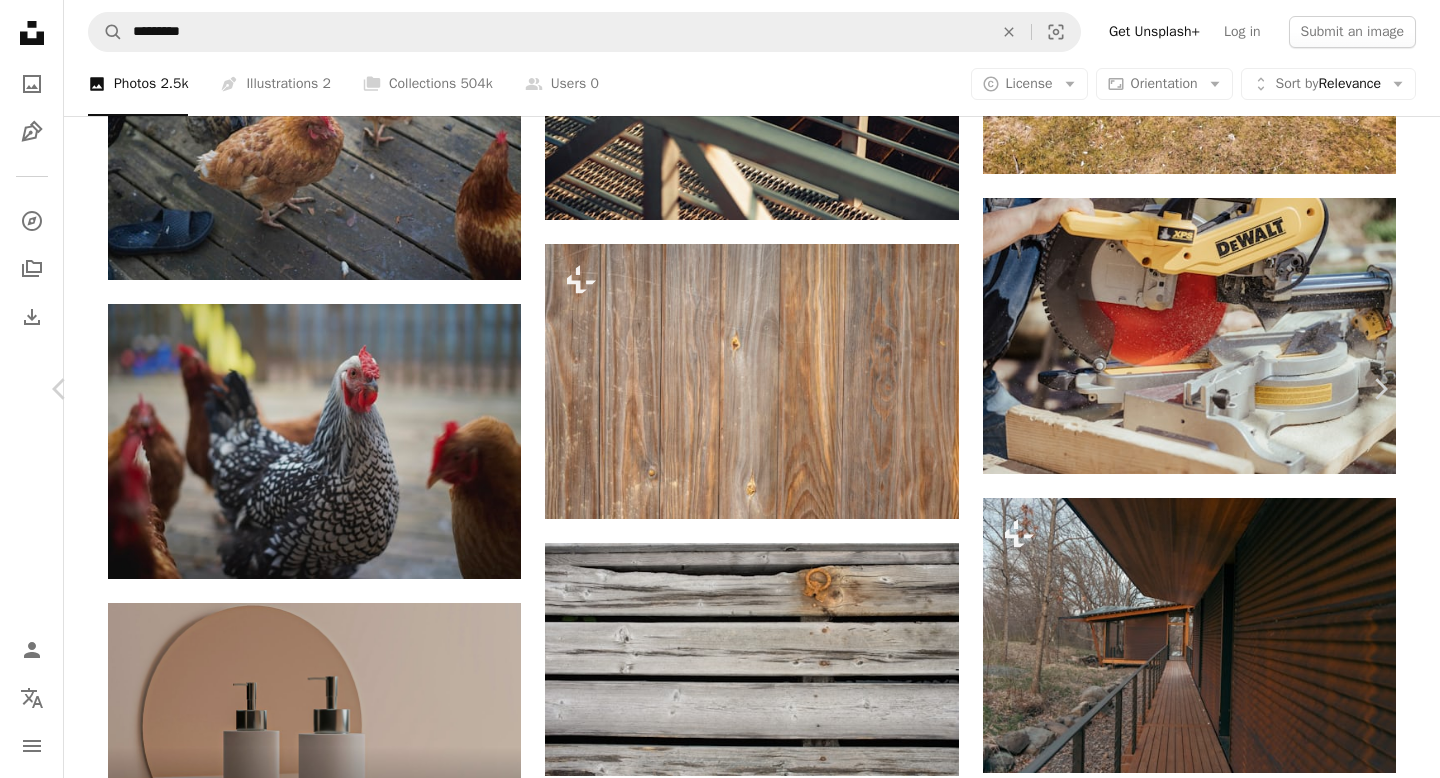 click on "A lock   Download" at bounding box center [1229, 5599] 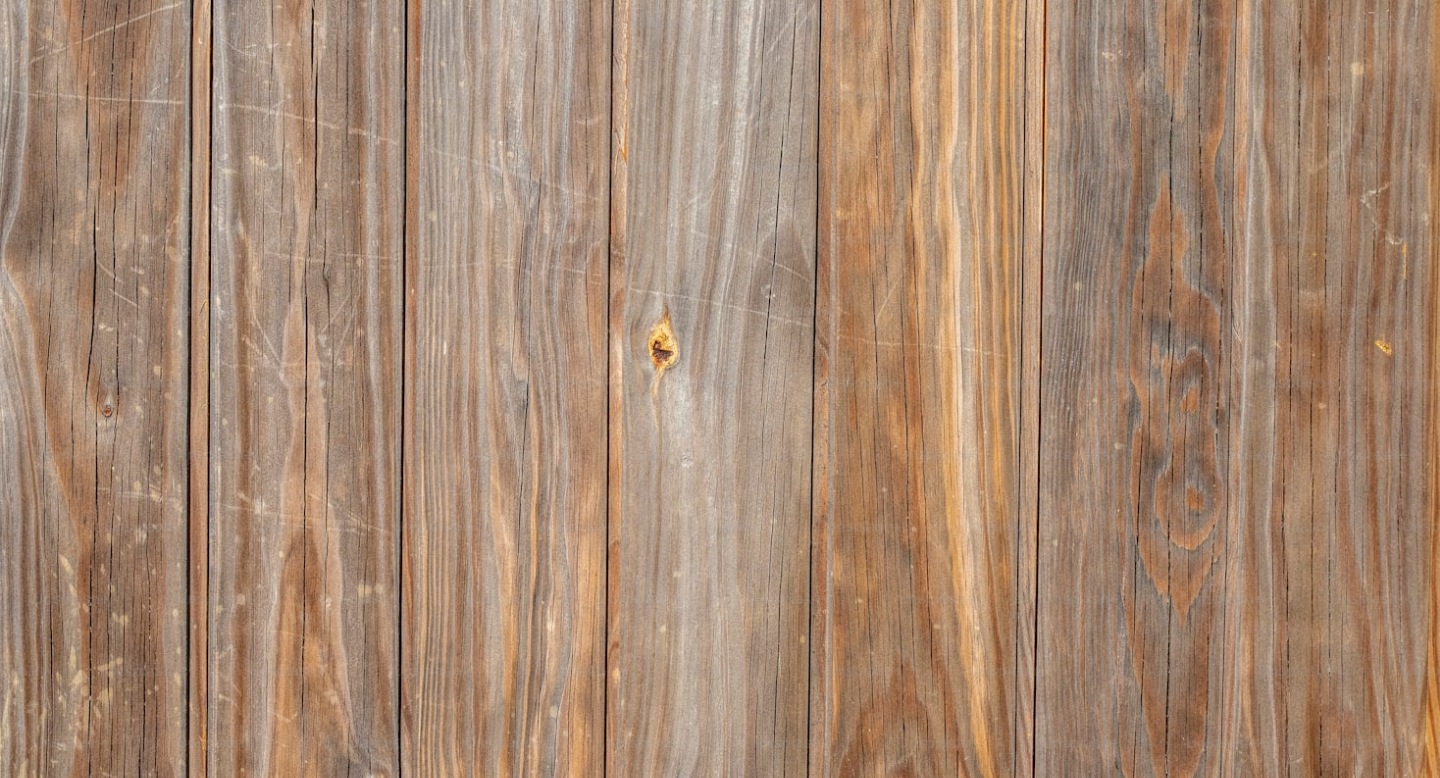 scroll, scrollTop: 91, scrollLeft: 0, axis: vertical 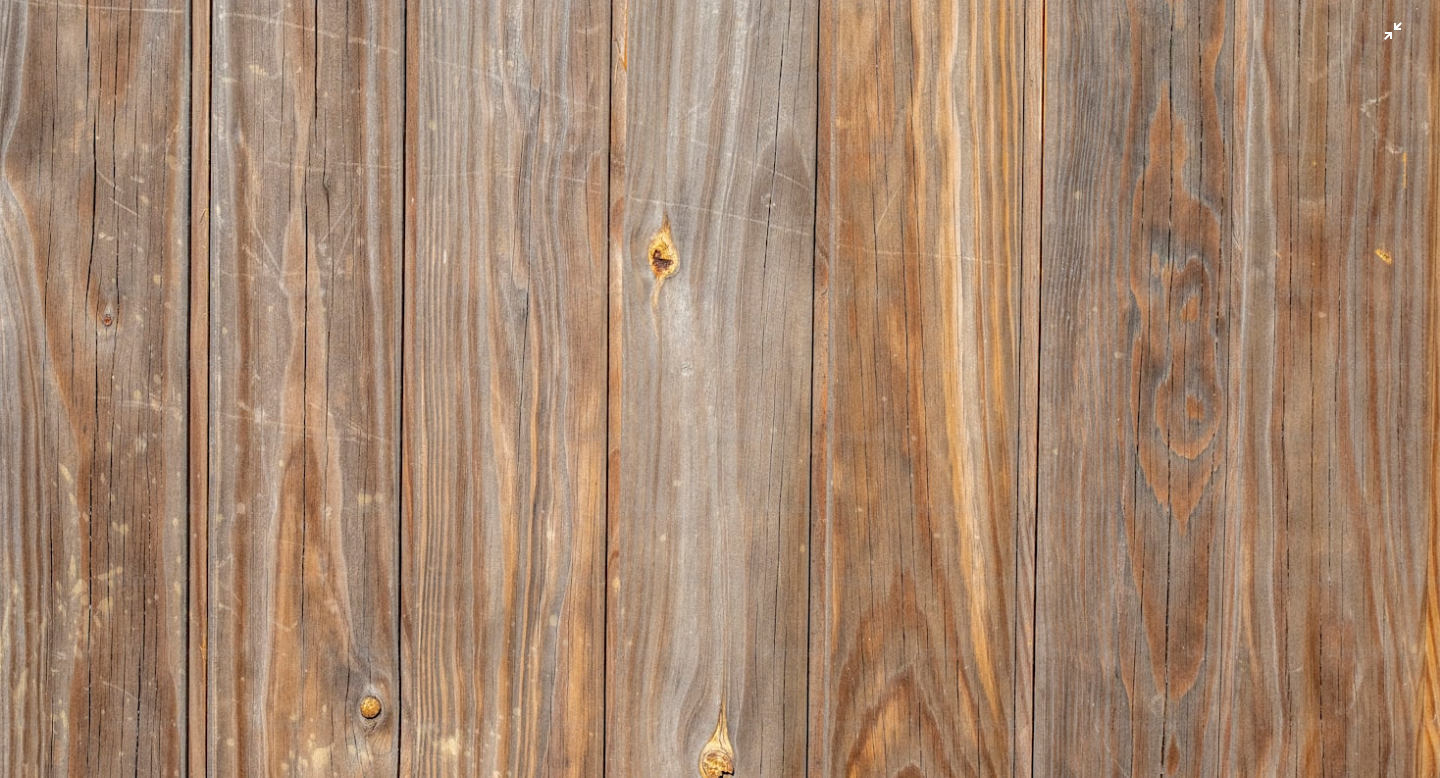 click at bounding box center [720, 388] 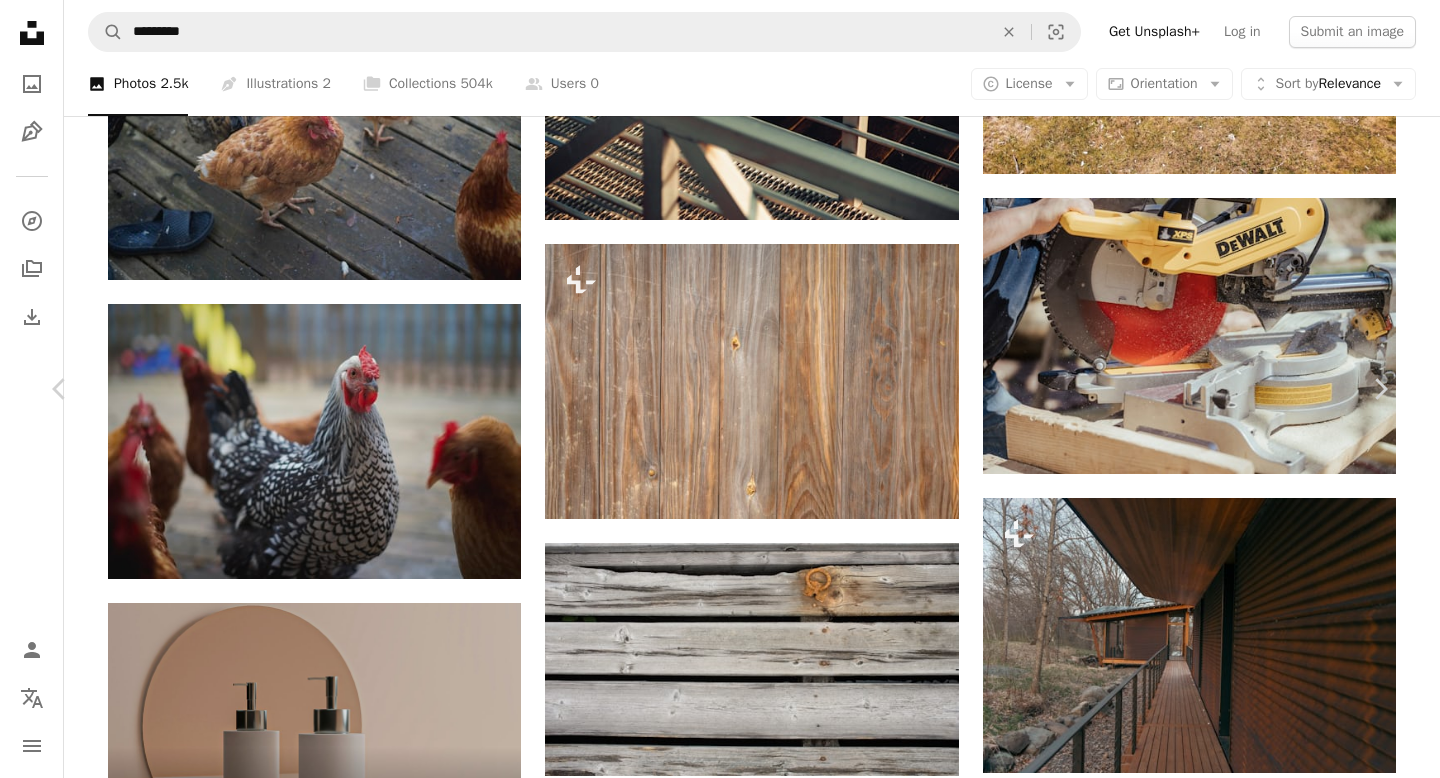 click on "A lock   Download" at bounding box center [1229, 5599] 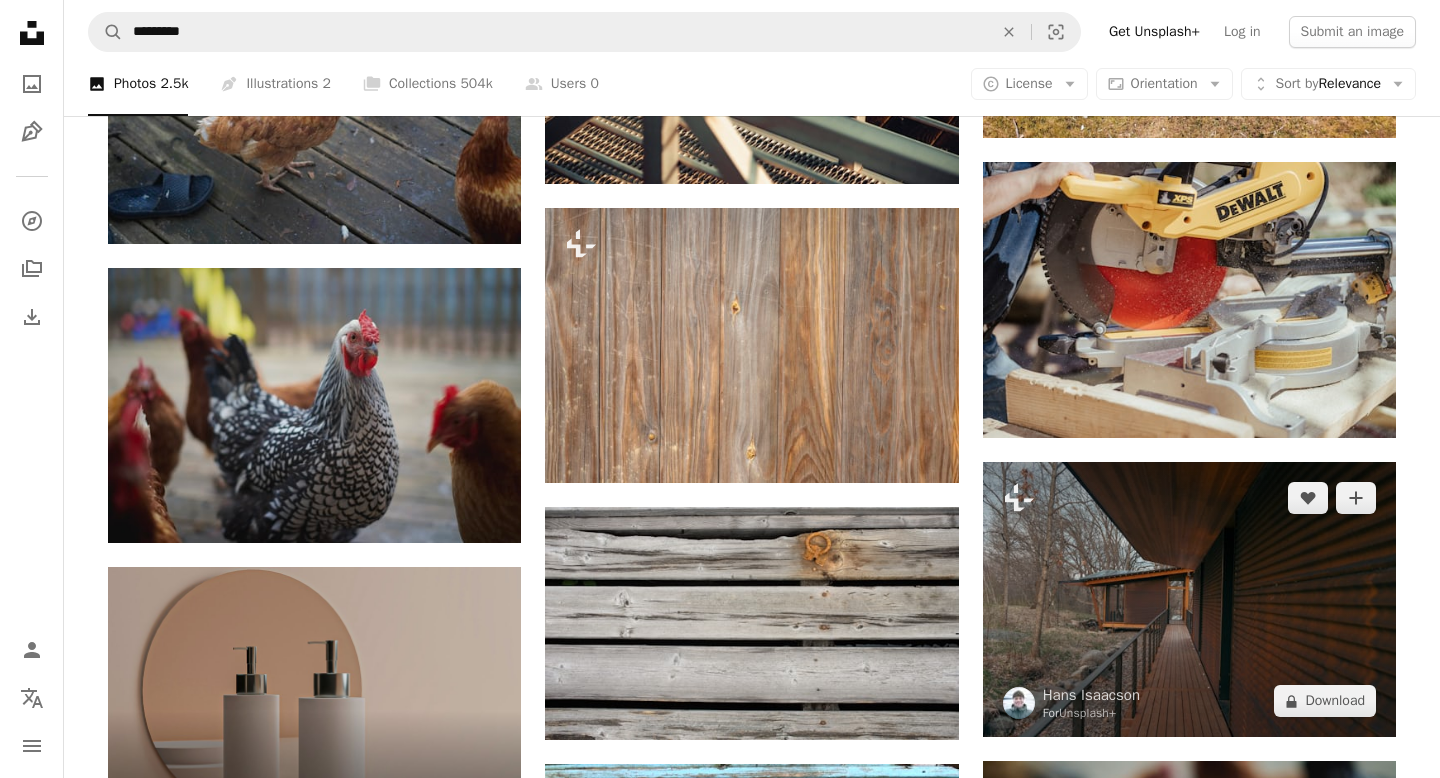 scroll, scrollTop: 3610, scrollLeft: 0, axis: vertical 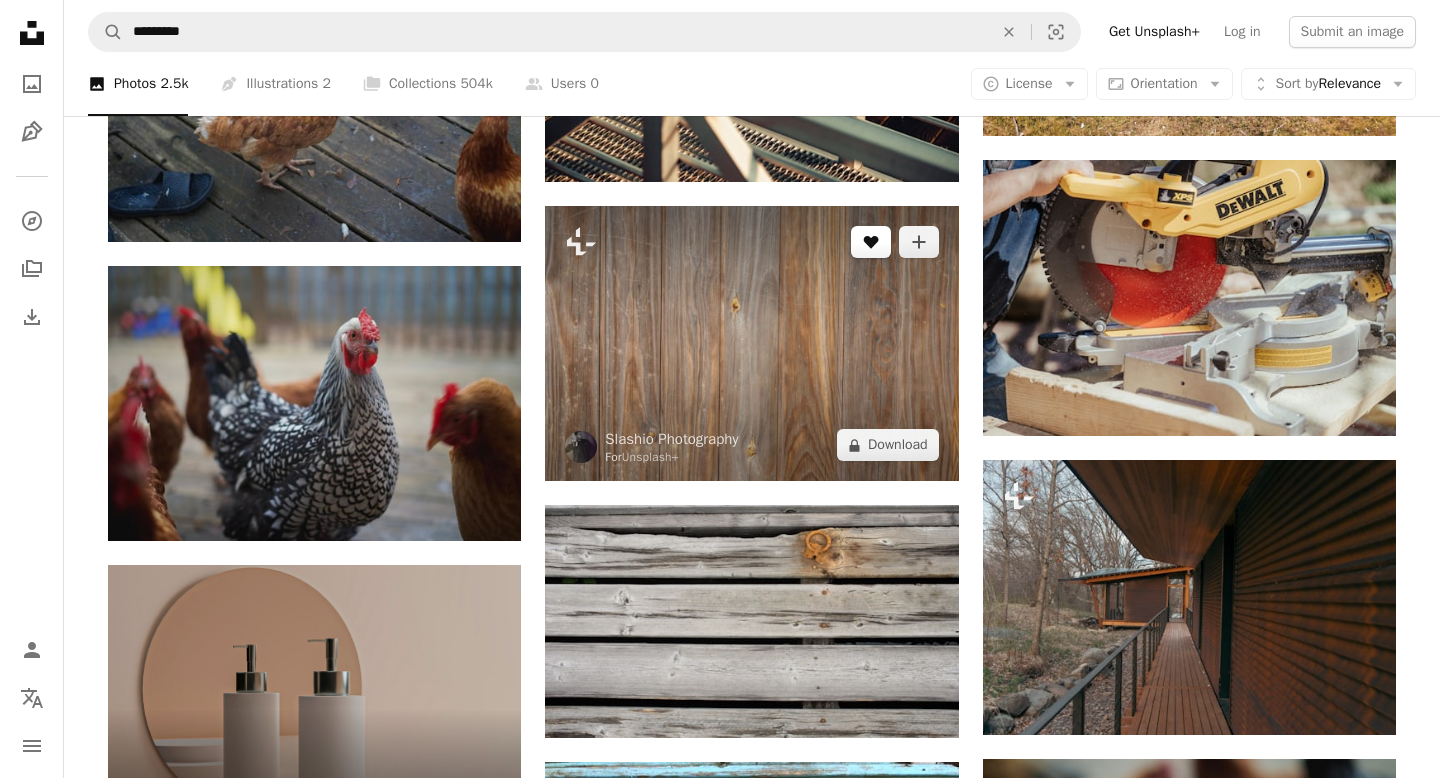click on "A heart" at bounding box center (871, 242) 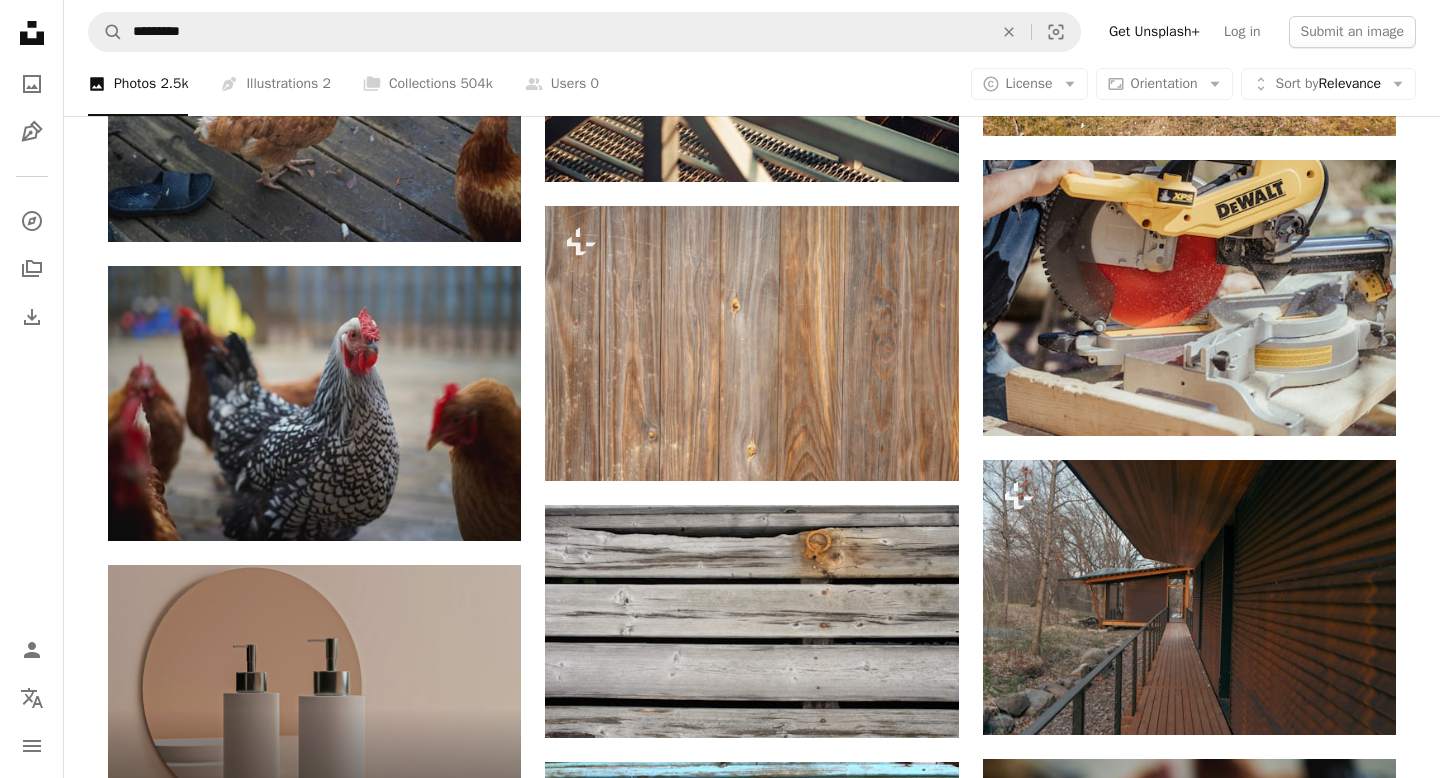 type on "**********" 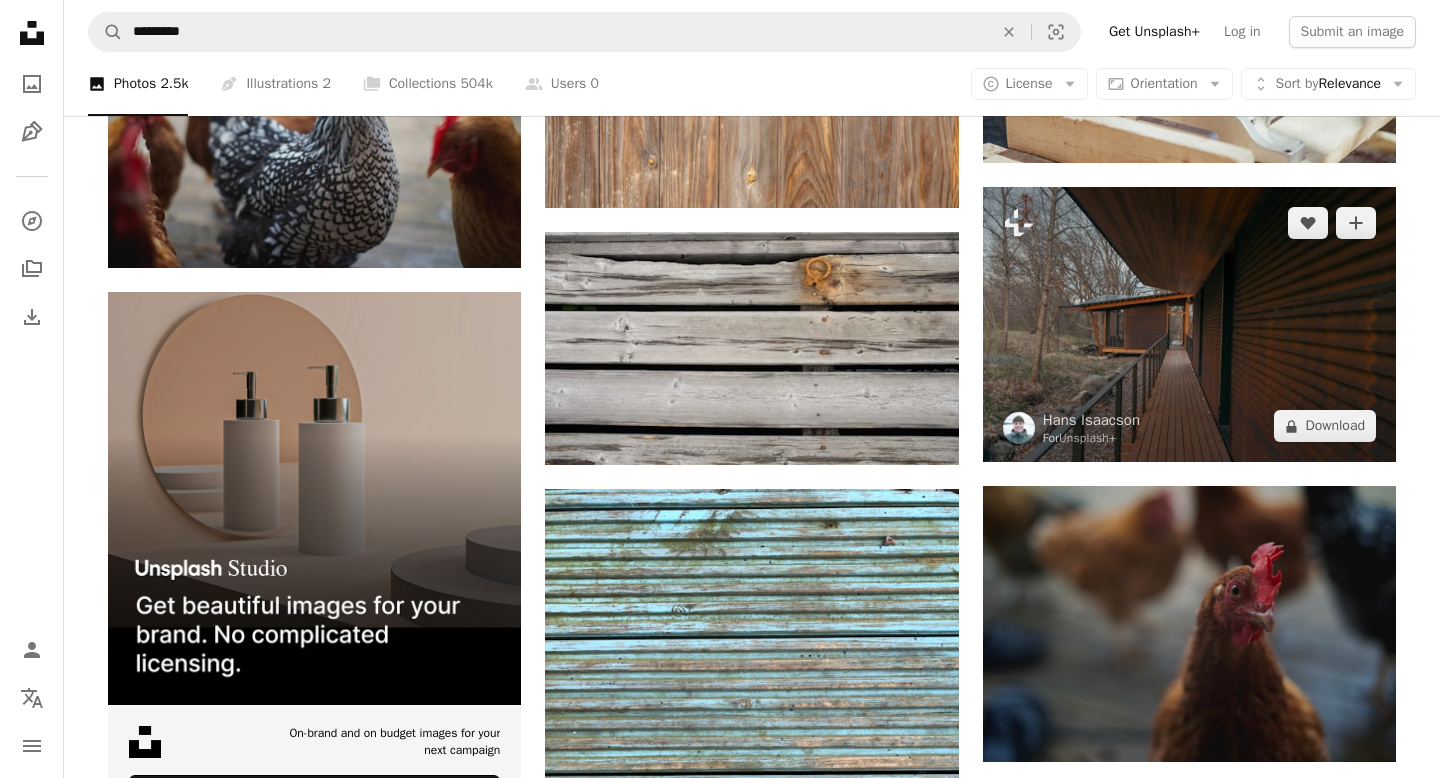 scroll, scrollTop: 3892, scrollLeft: 0, axis: vertical 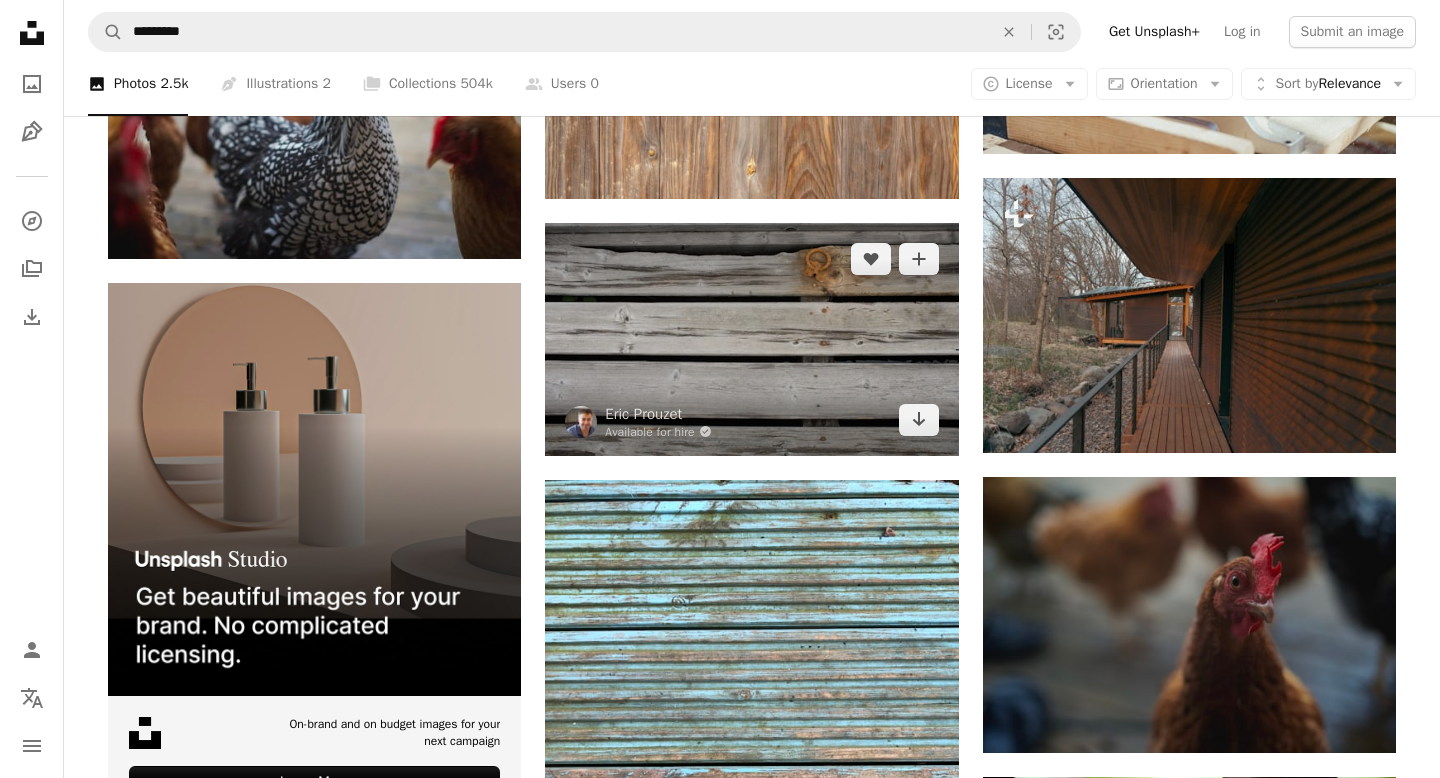 click at bounding box center (751, 339) 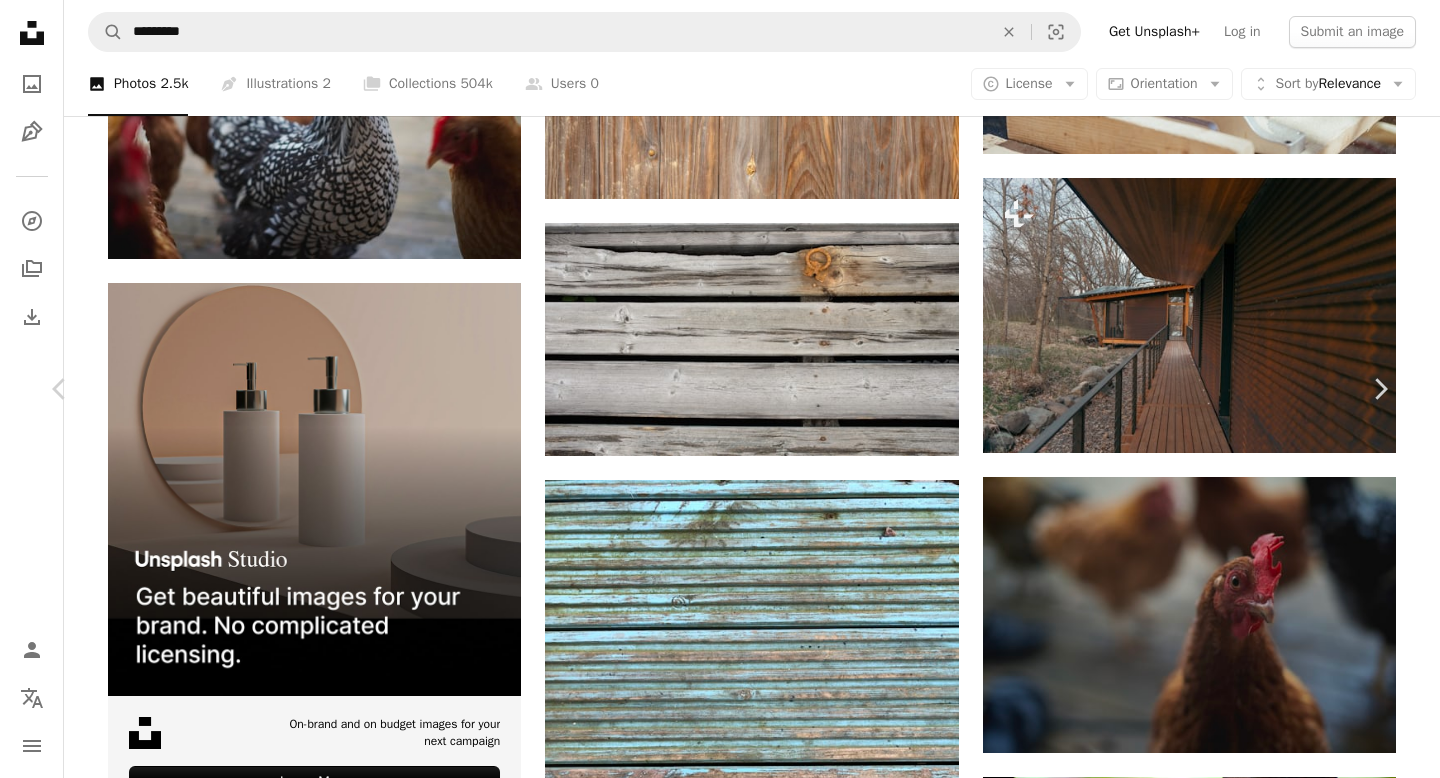 click on "Download free" at bounding box center [1191, 5279] 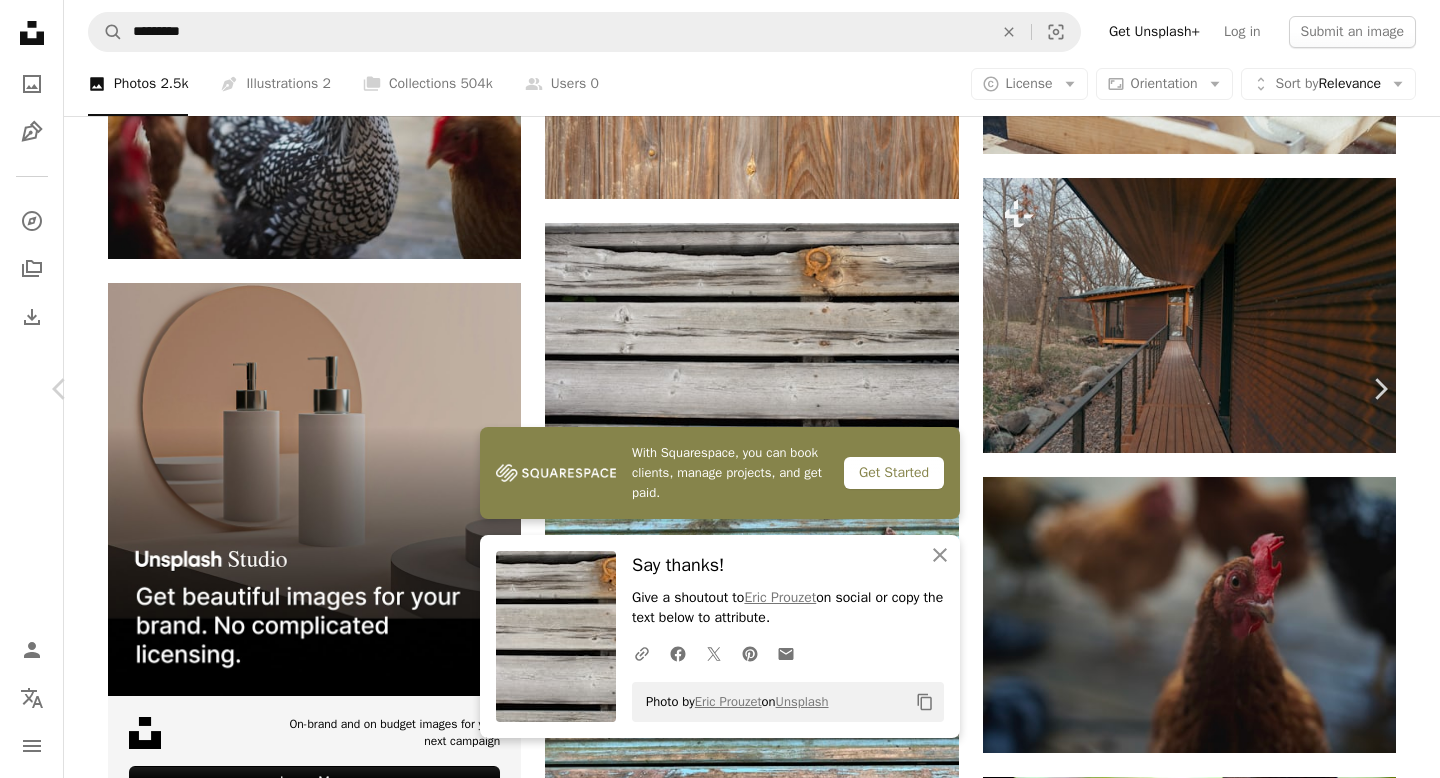 click on "An X shape Chevron left Chevron right With Squarespace, you can book clients, manage projects, and get paid. Get Started An X shape Close Say thanks! Give a shoutout to  [PERSON]  on social or copy the text below to attribute. A URL sharing icon (chains) Facebook icon X (formerly Twitter) icon Pinterest icon An envelope Photo by  [PERSON]  on  Unsplash
Copy content [PERSON] Available for hire A checkmark inside of a circle A heart A plus sign Edit image   Plus sign for Unsplash+ Download free Chevron down Zoom in Views 1,538,578 Downloads 778 A forward-right arrow Share Info icon Info More Actions Weathered Wooden Plank Surface With Rusty Metal Ring - A close-up of a weathered wooden plank surface with a rusty metal ring embedded in the top plank. The wood is gray and worn, showing signs of age and use. Read more A map marker [CITY], [STATE], [COUNTRY] Calendar outlined Published on  [DATE] Camera FUJIFILM, X100F Safety Free to use under the  Unsplash License background gray box" at bounding box center (720, 5621) 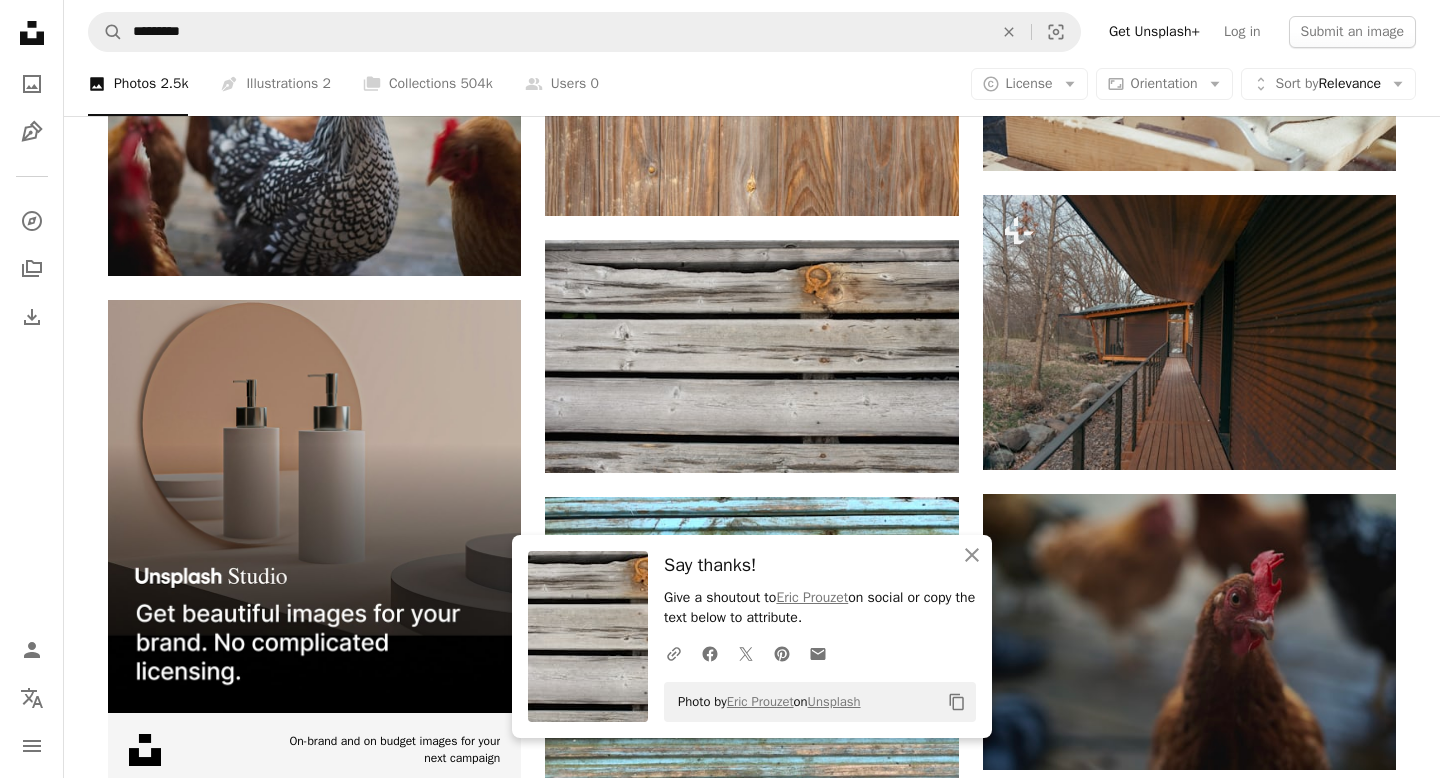 scroll, scrollTop: 3870, scrollLeft: 0, axis: vertical 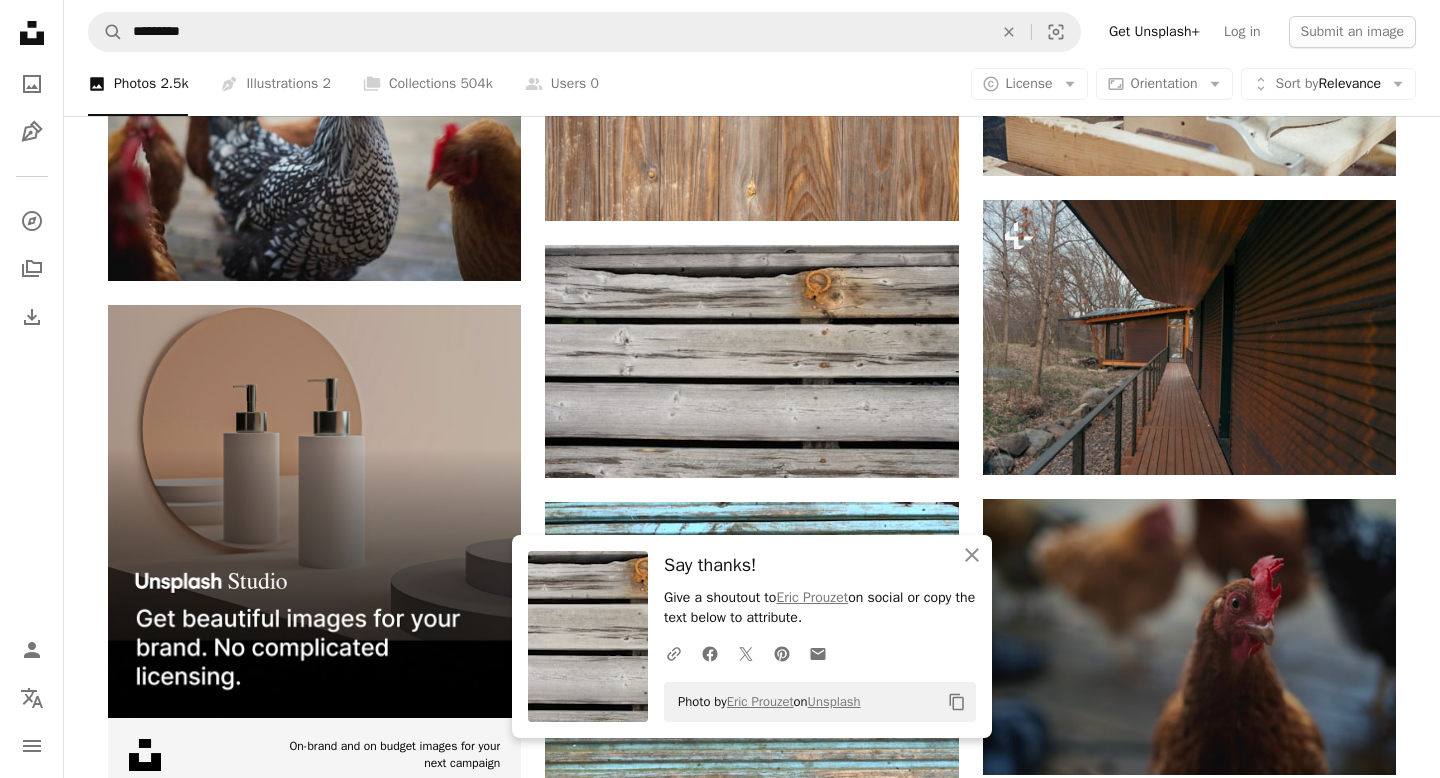 click on "A photo Photos   2.5k Pen Tool Illustrations   2 A stack of folders Collections   504k A group of people Users   0 A copyright icon © License Arrow down Aspect ratio Orientation Arrow down Unfold Sort by  Relevance Arrow down Filters Filters" at bounding box center (752, 84) 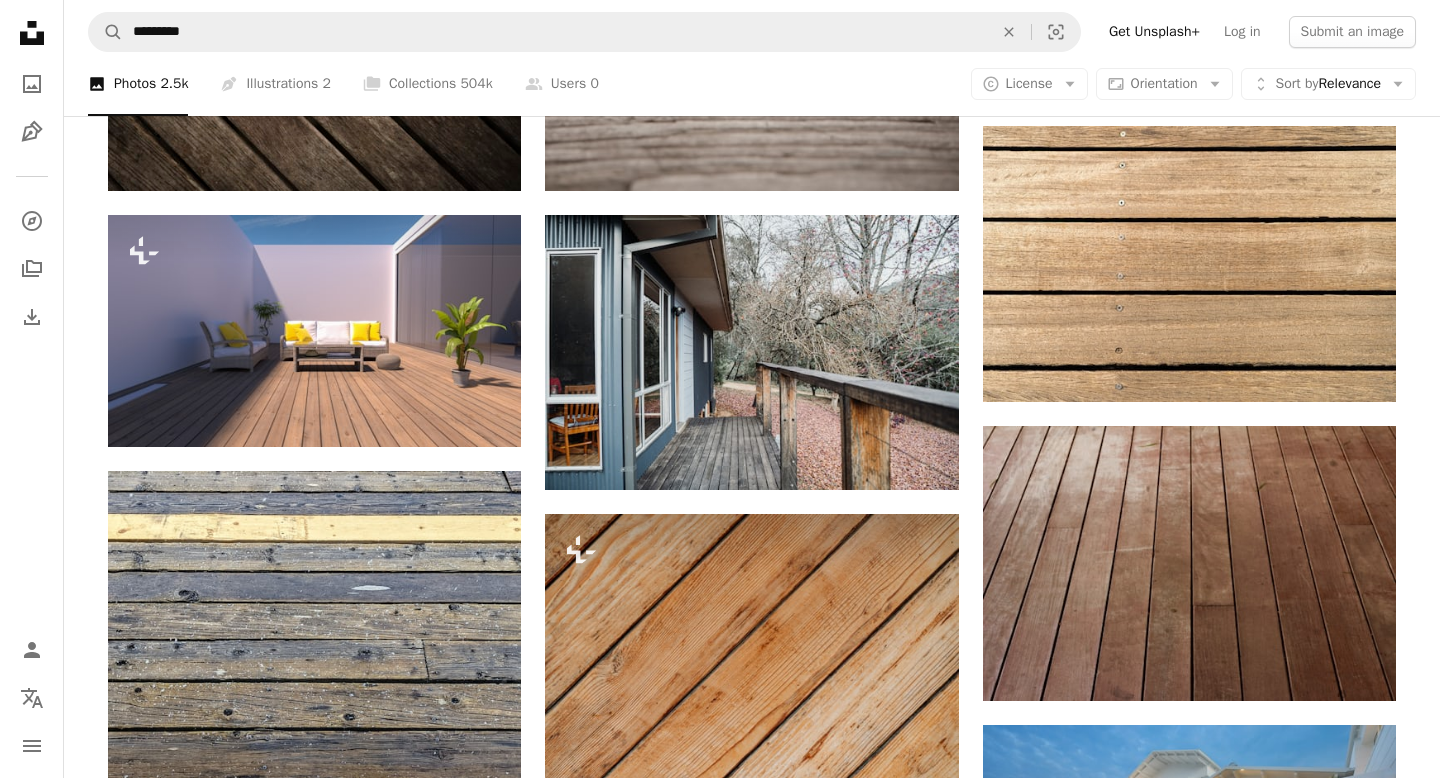 scroll, scrollTop: 0, scrollLeft: 0, axis: both 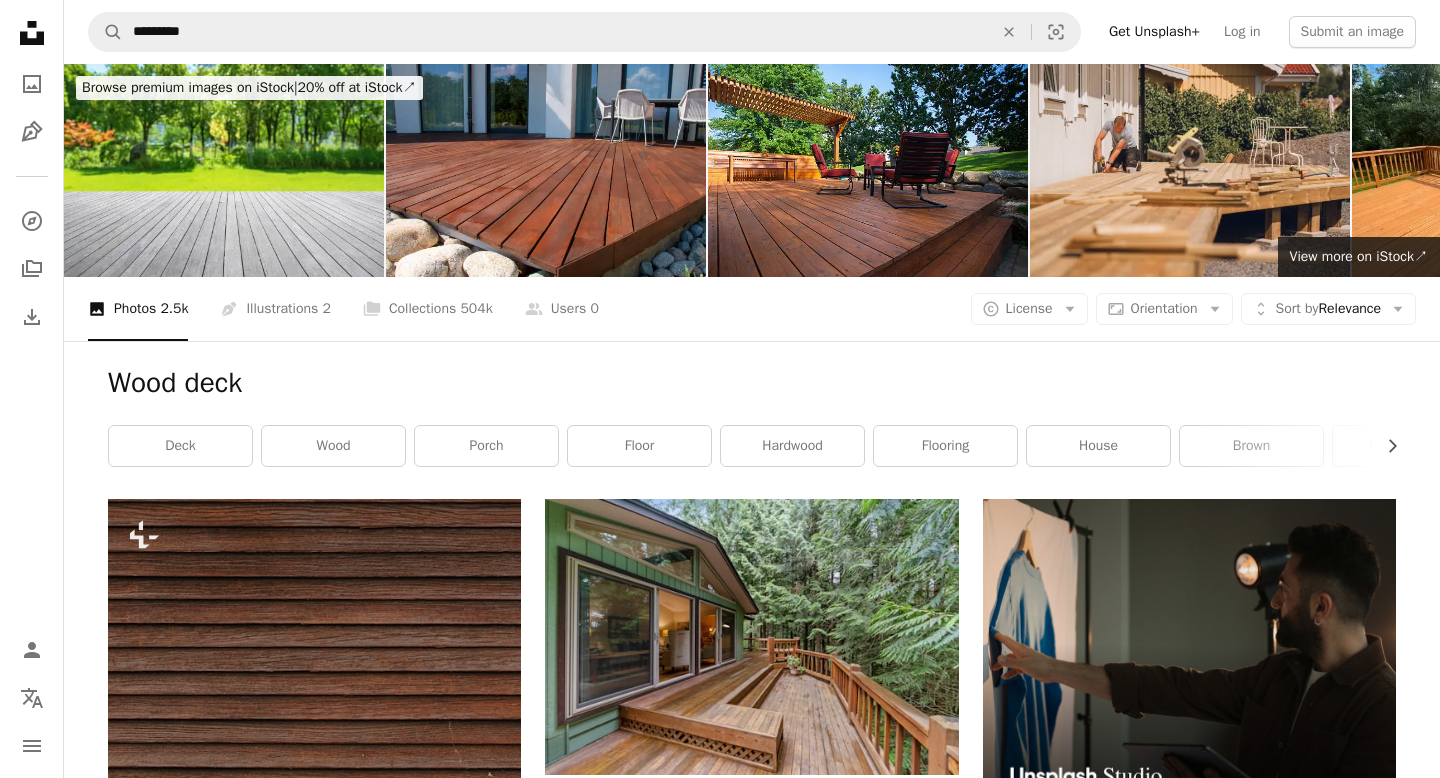 click on "Wood deck" at bounding box center [752, 383] 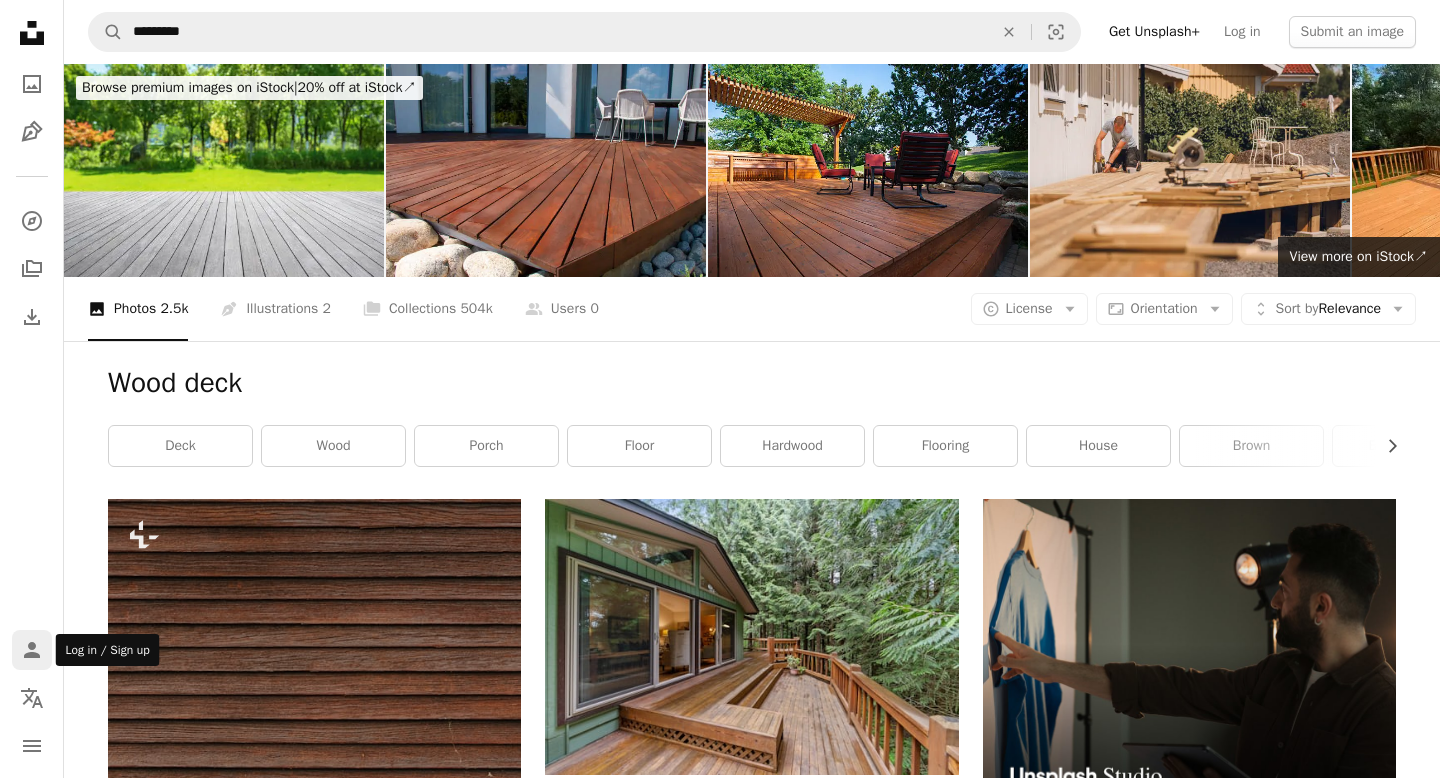 click 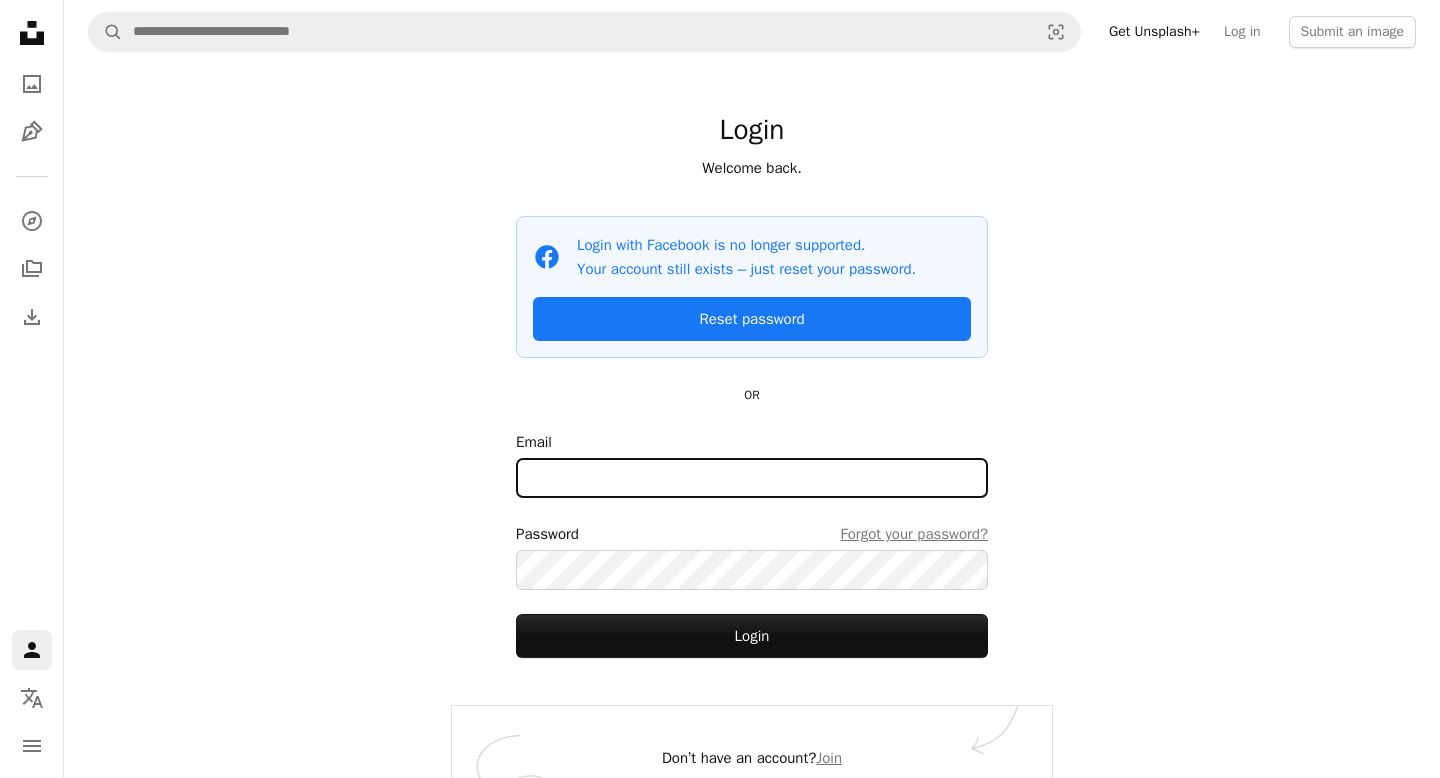 click on "Email" at bounding box center (752, 478) 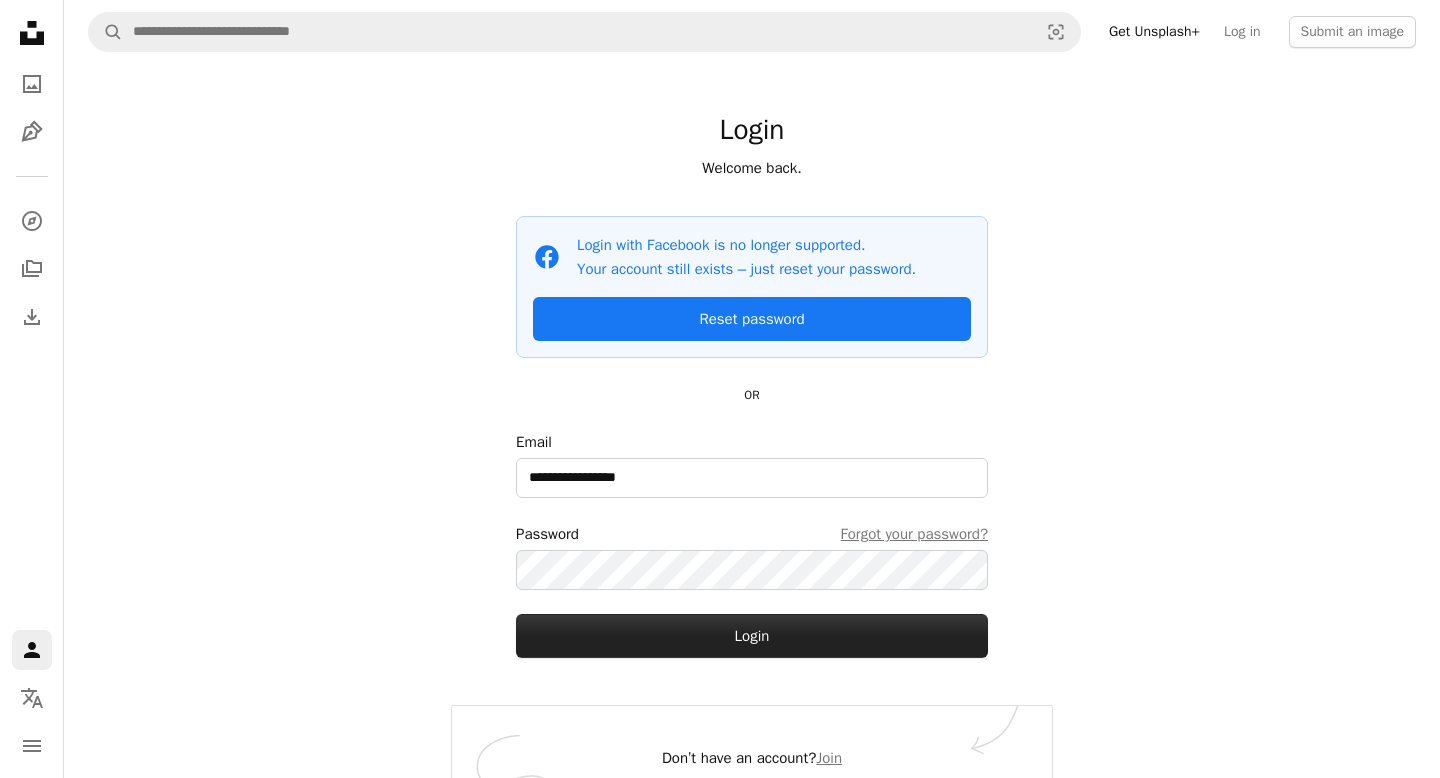 click on "Login" at bounding box center [752, 636] 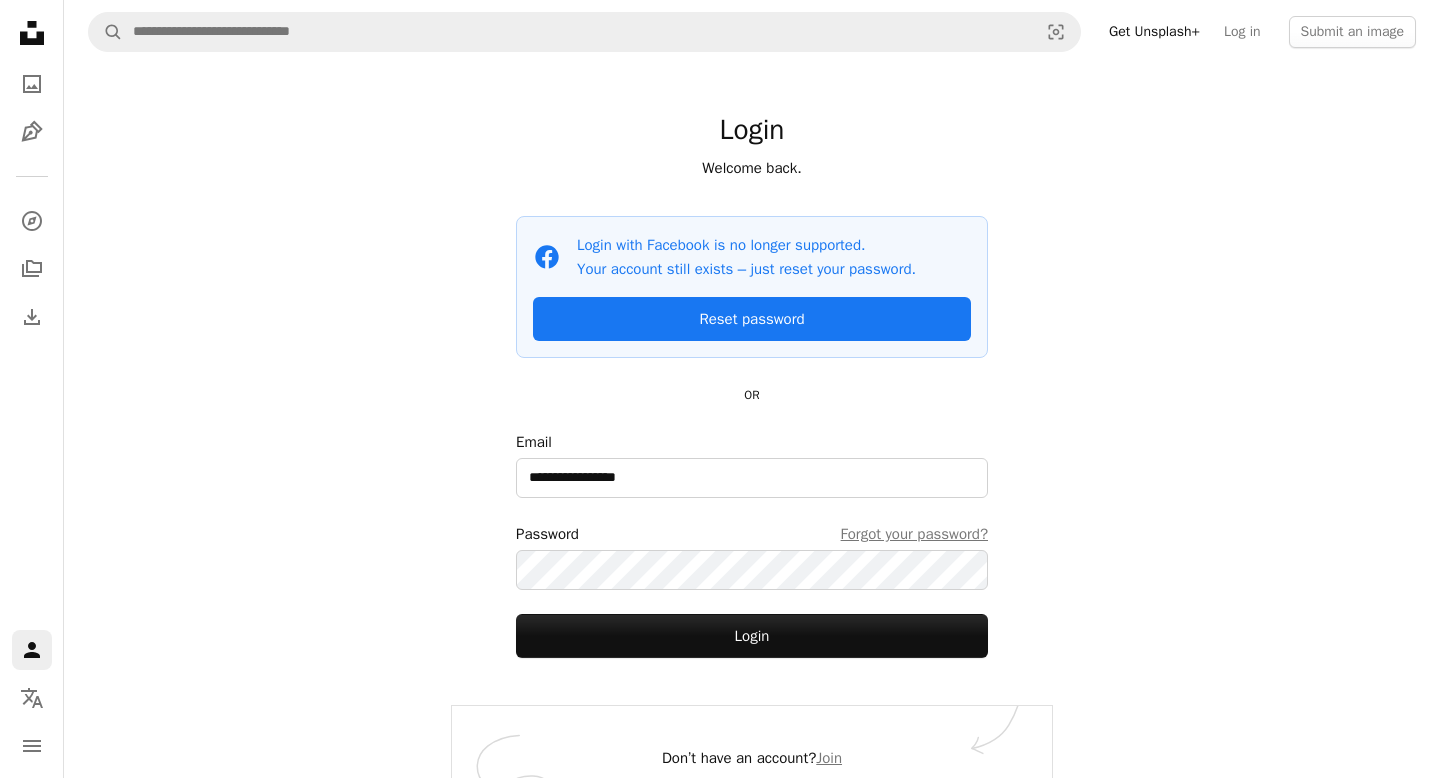 click on "Unsplash logo Unsplash Home" 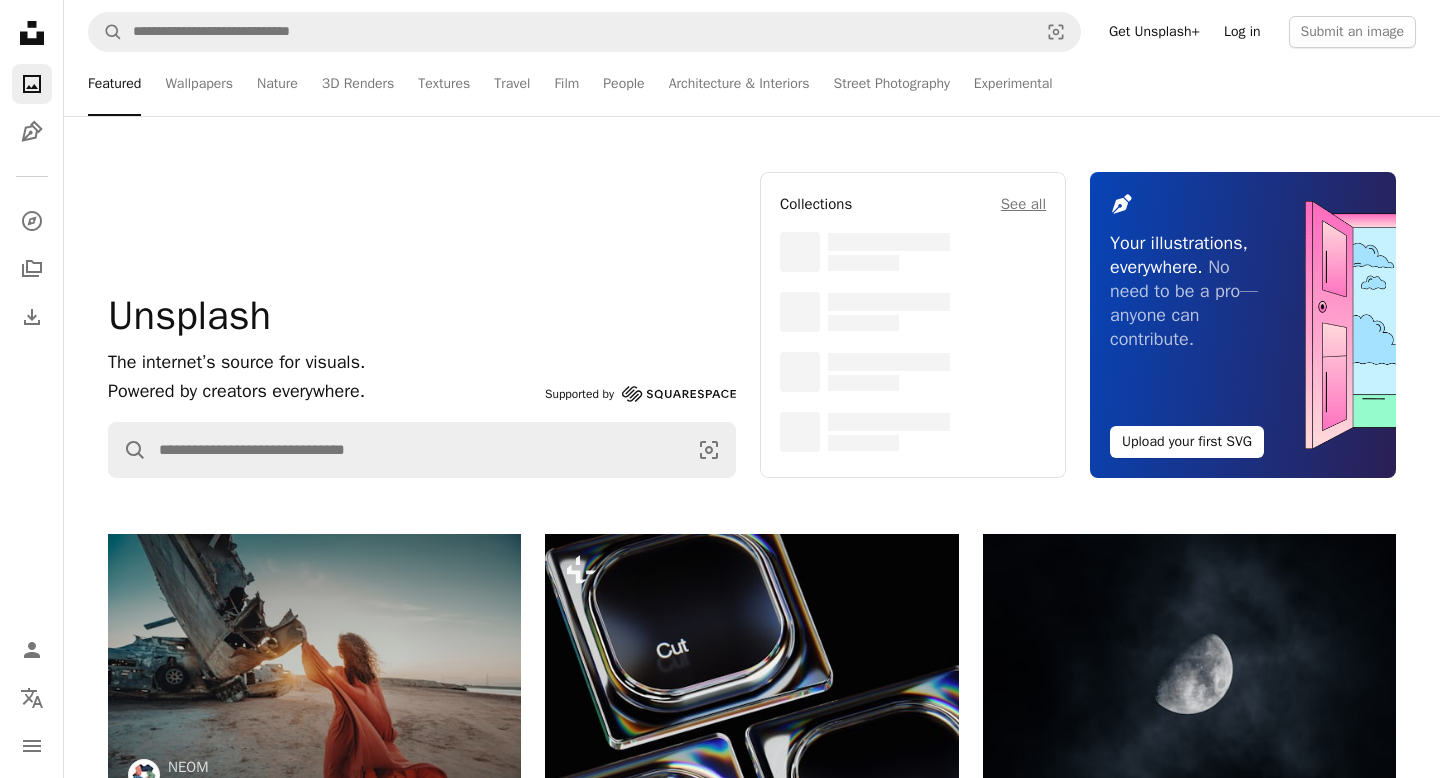 click on "Log in" at bounding box center [1242, 32] 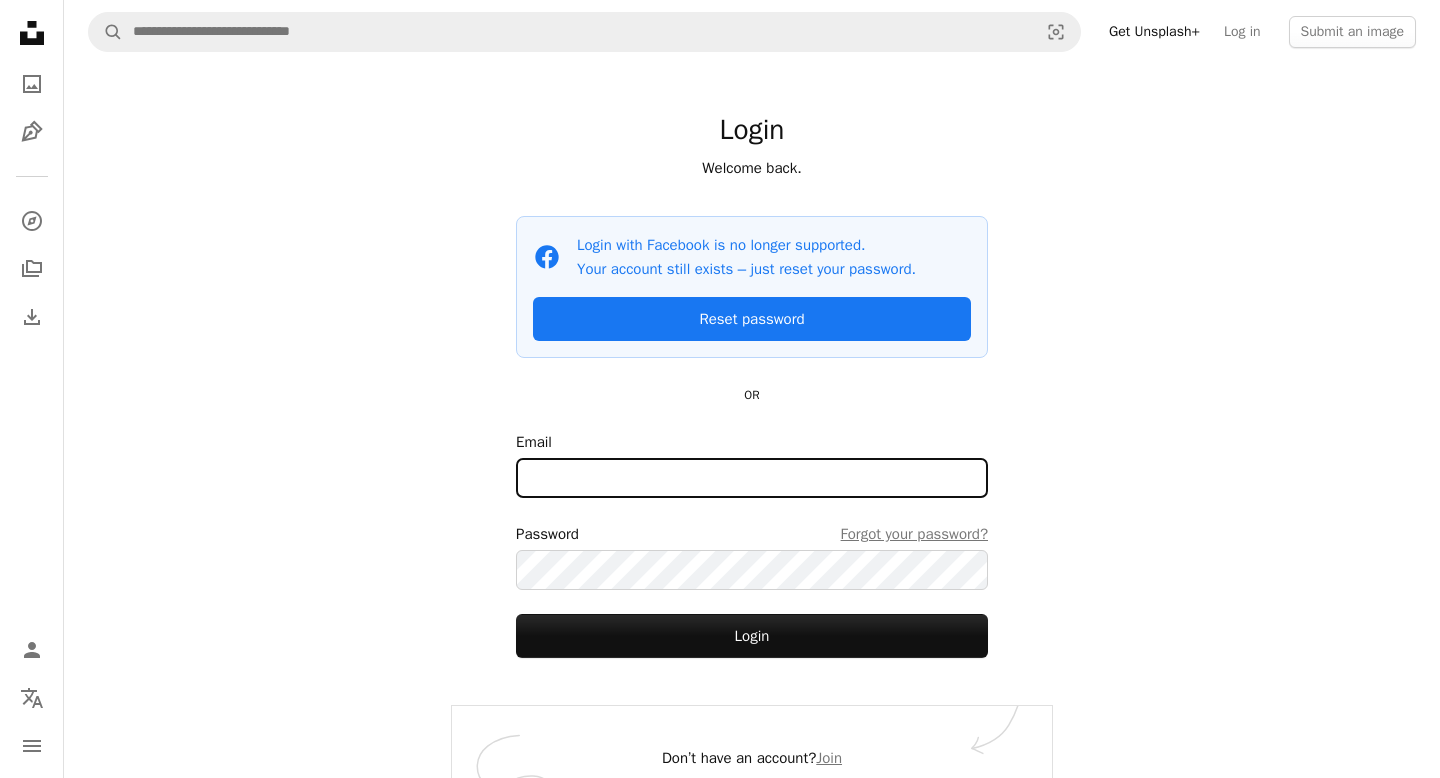 click on "Email" at bounding box center (752, 478) 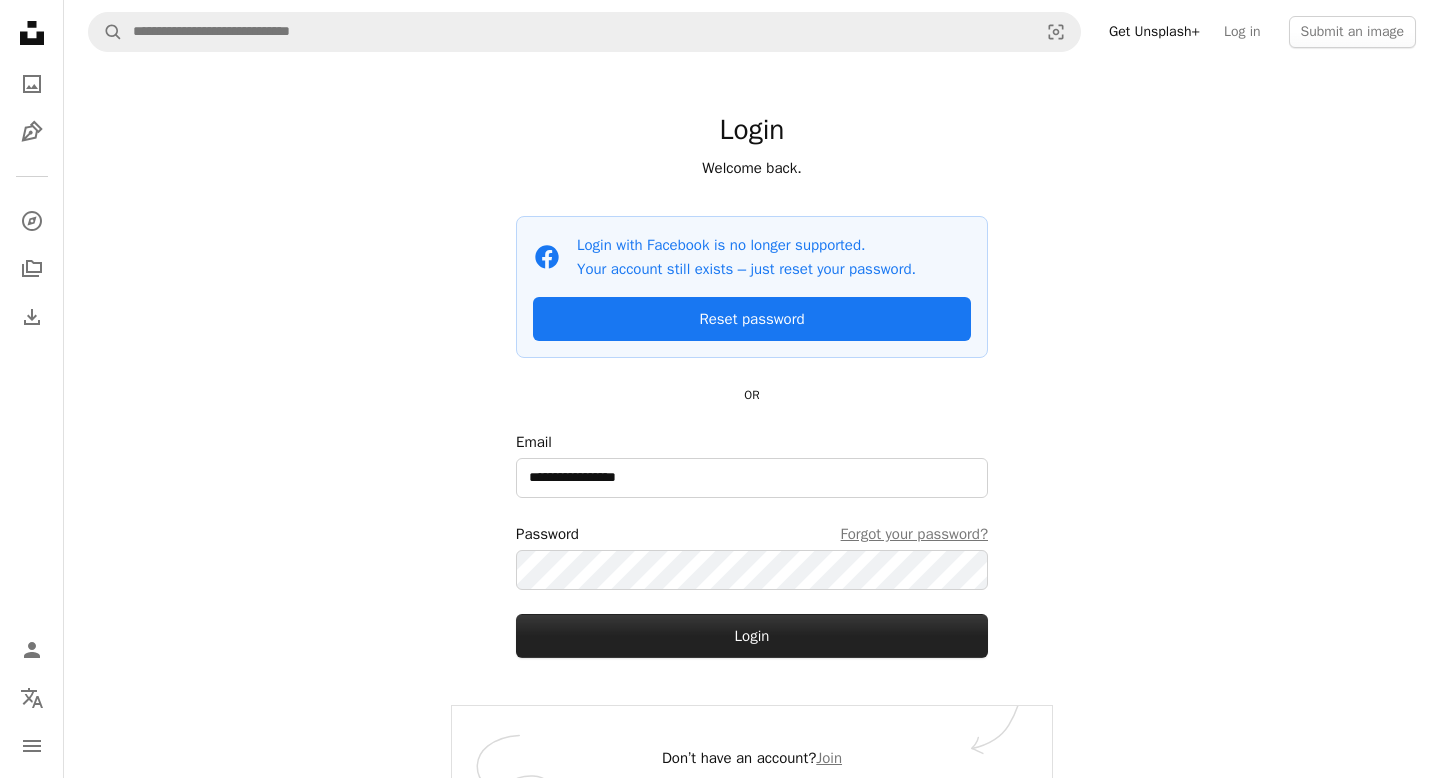 click on "Login" at bounding box center (752, 636) 